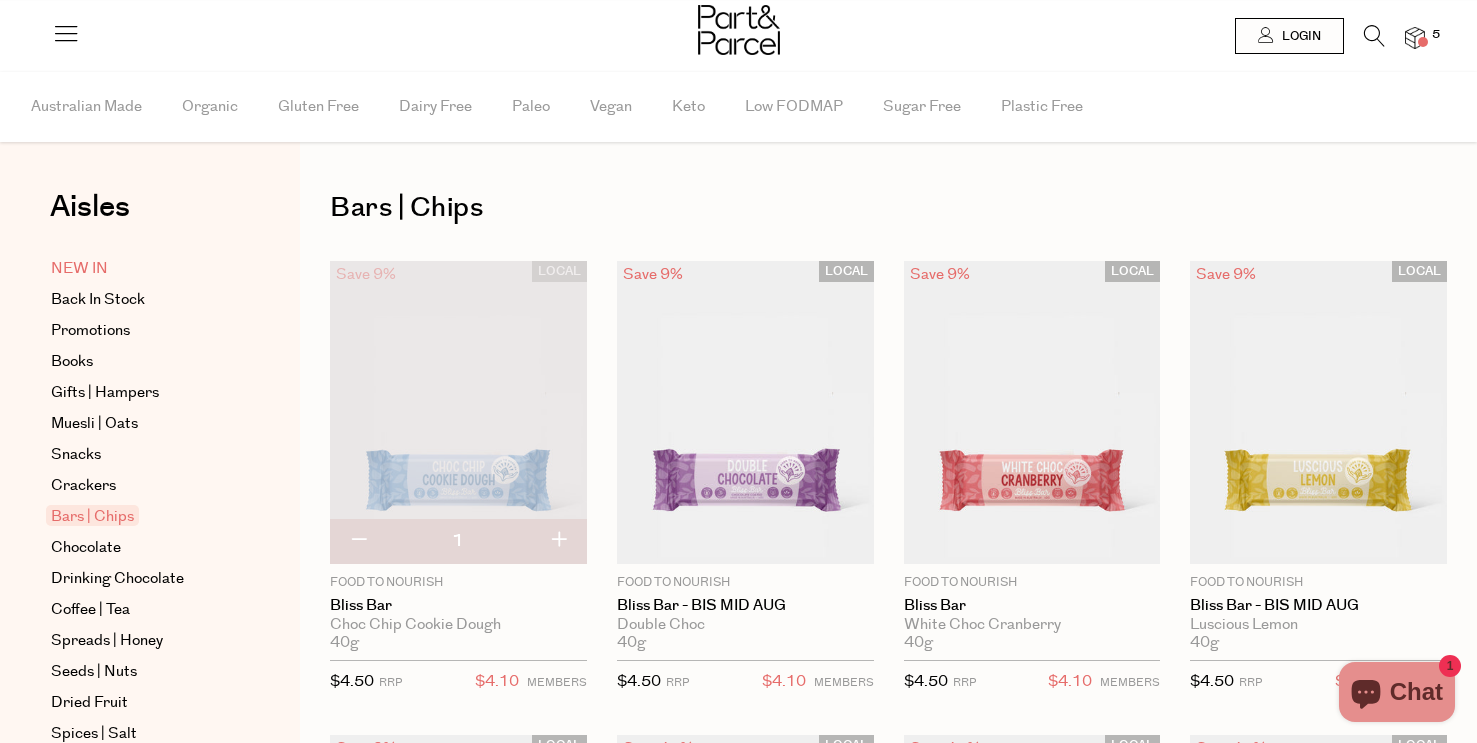 scroll, scrollTop: 0, scrollLeft: 0, axis: both 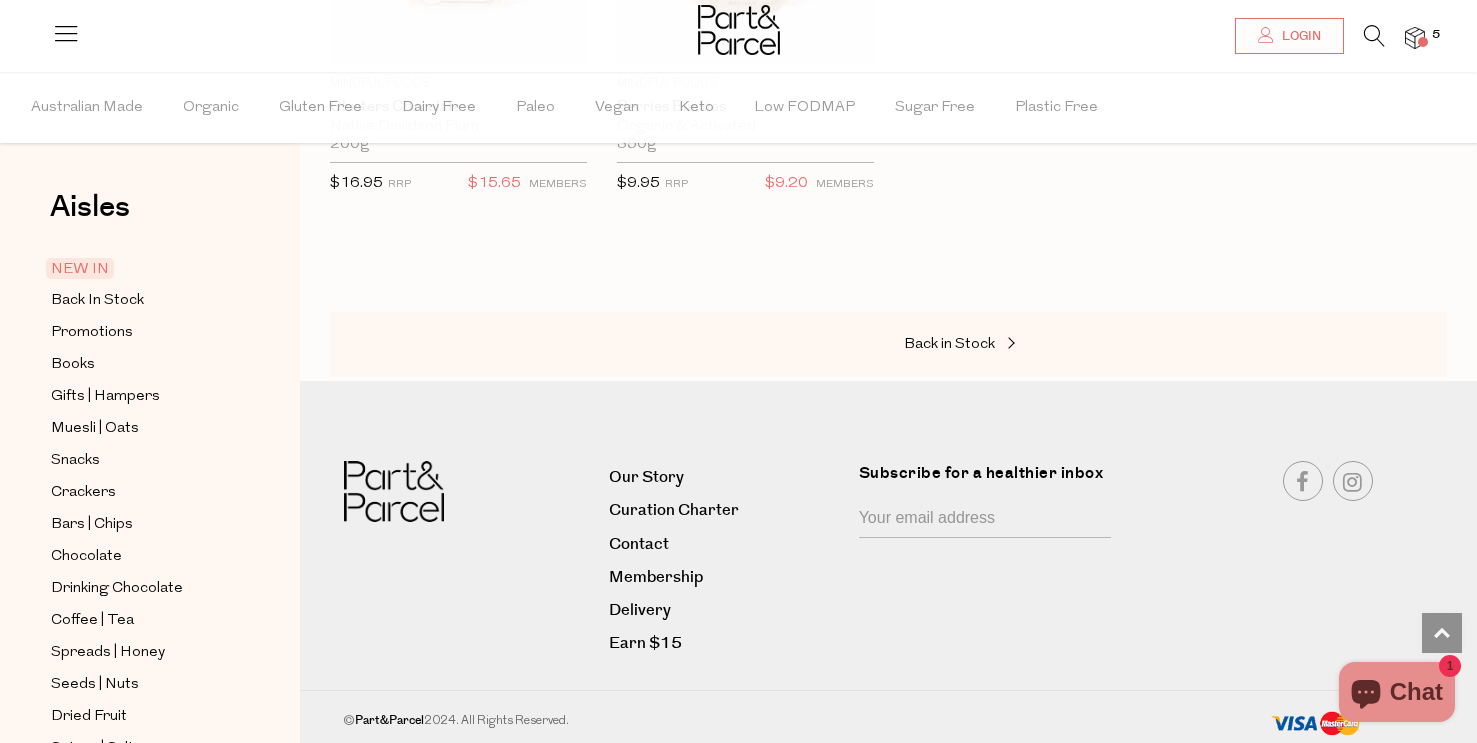 click at bounding box center [738, 32] 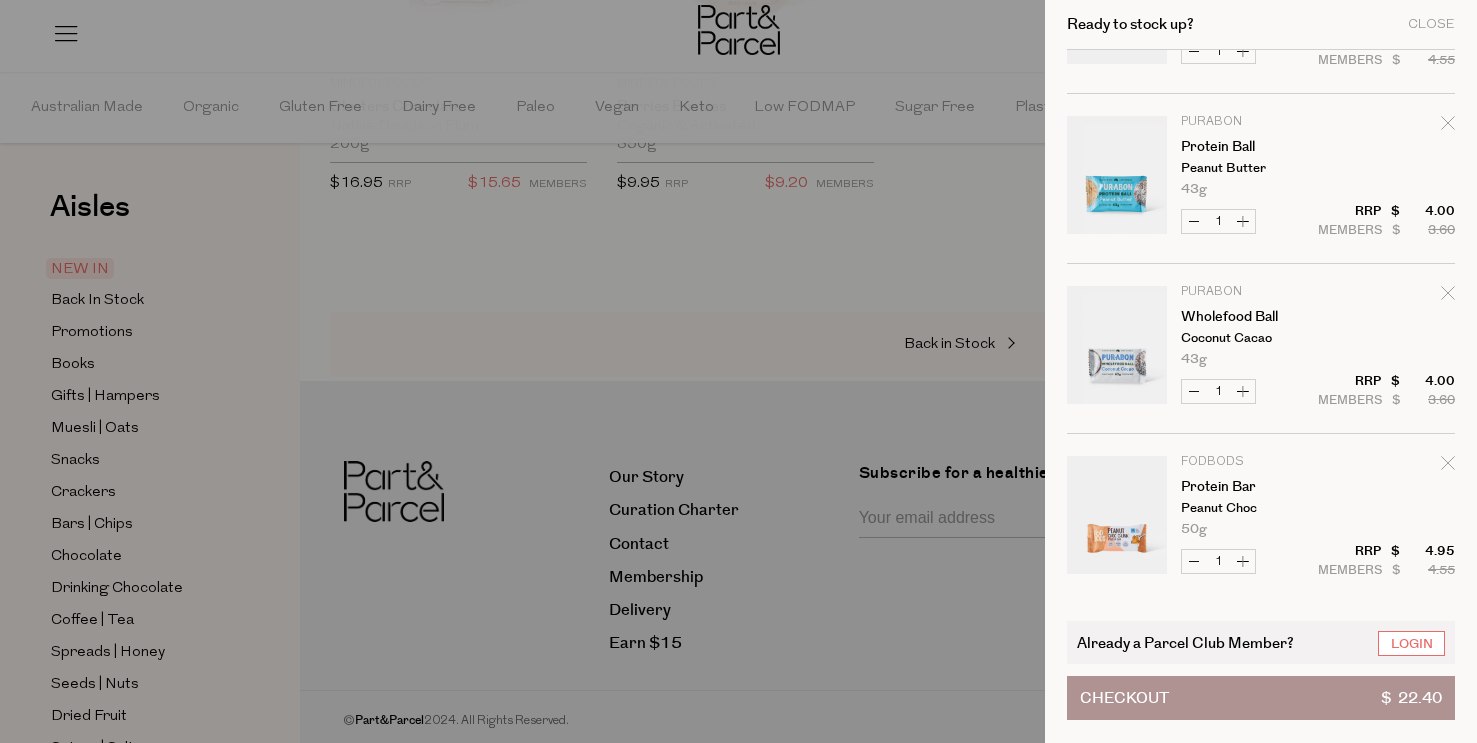 scroll, scrollTop: 476, scrollLeft: 0, axis: vertical 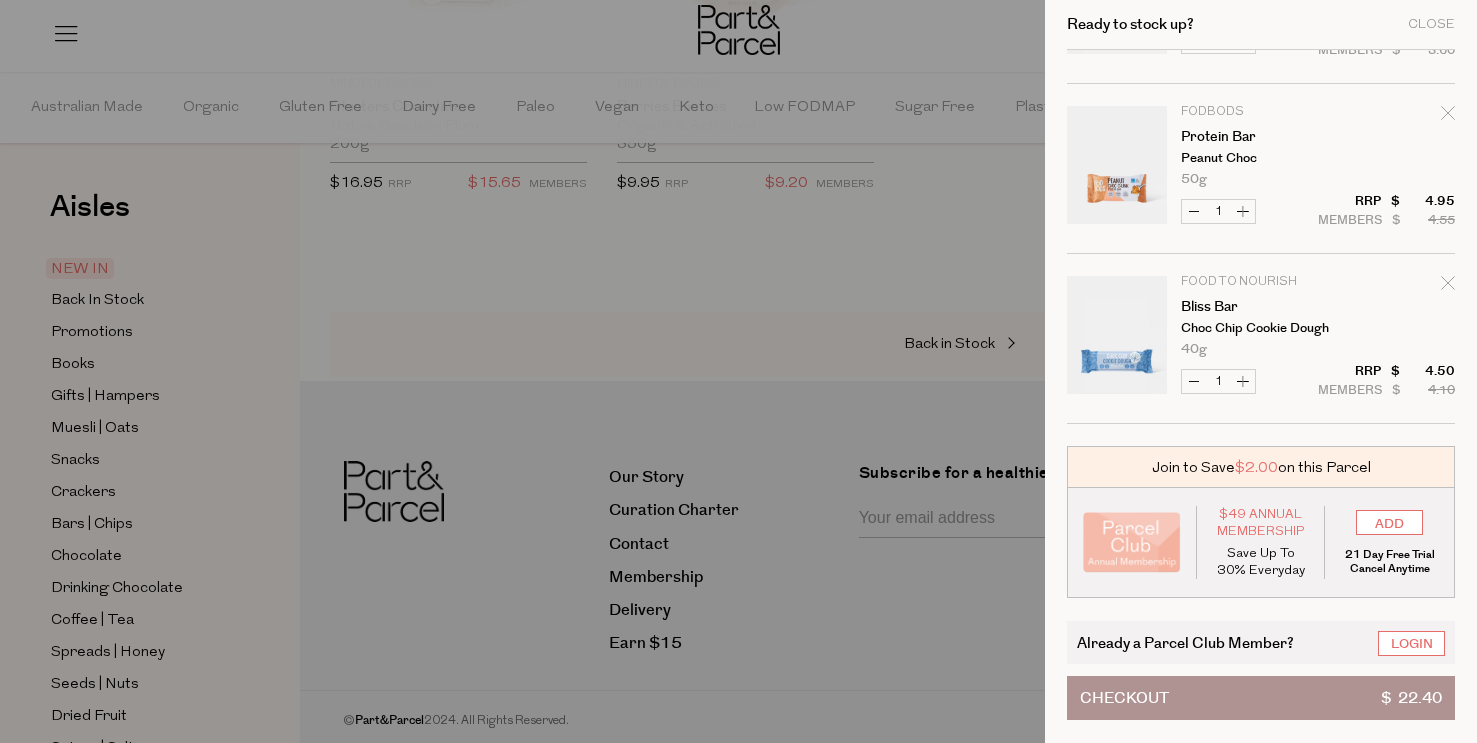 click at bounding box center (738, 371) 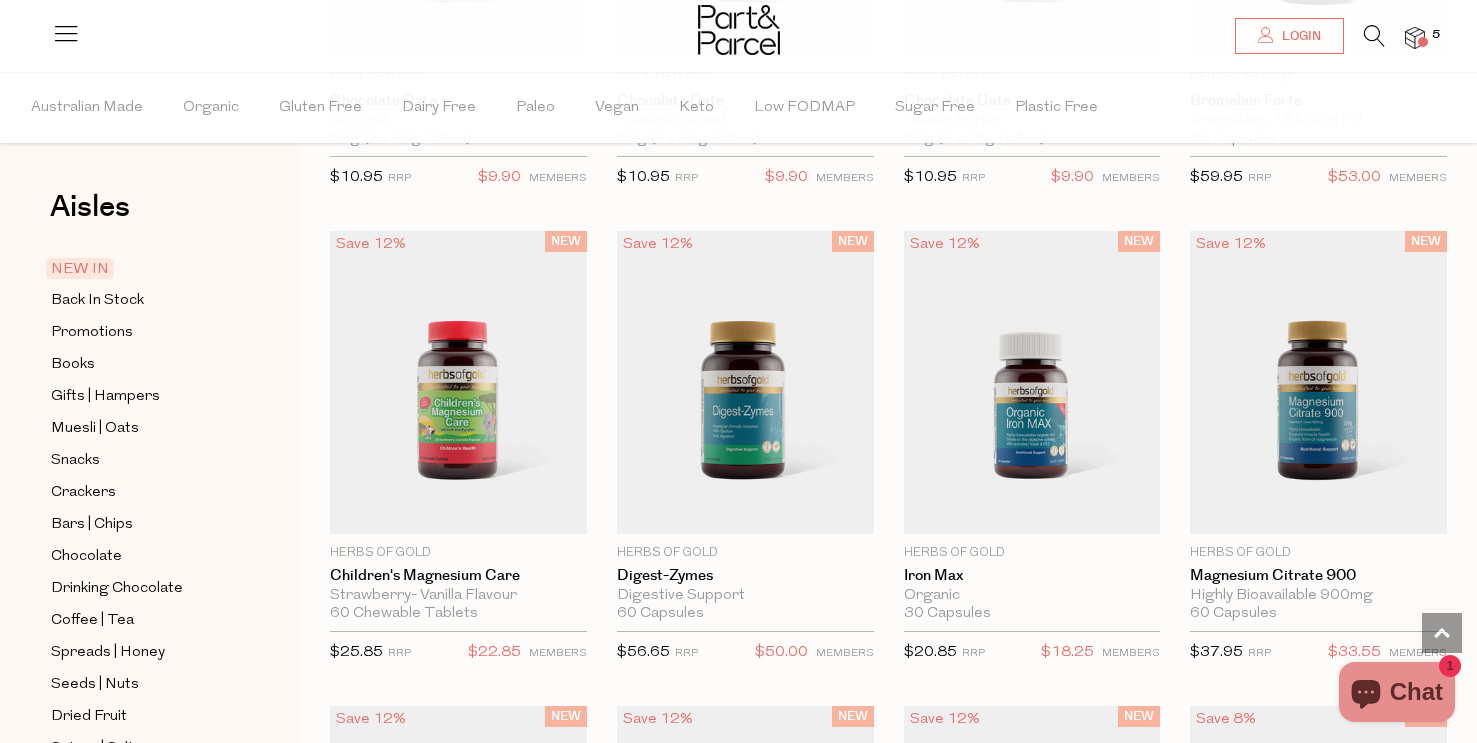 scroll, scrollTop: 0, scrollLeft: 0, axis: both 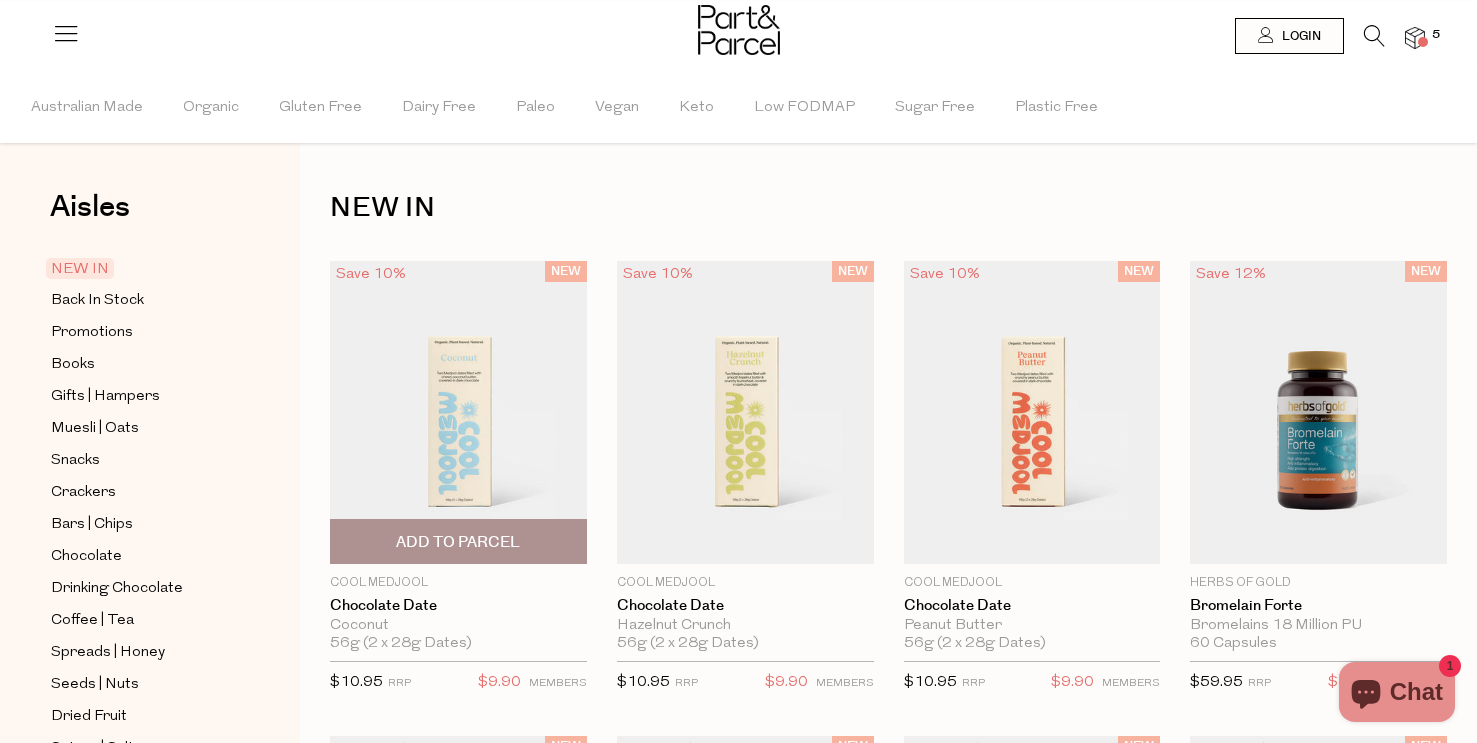 click on "Add To Parcel" at bounding box center (458, 541) 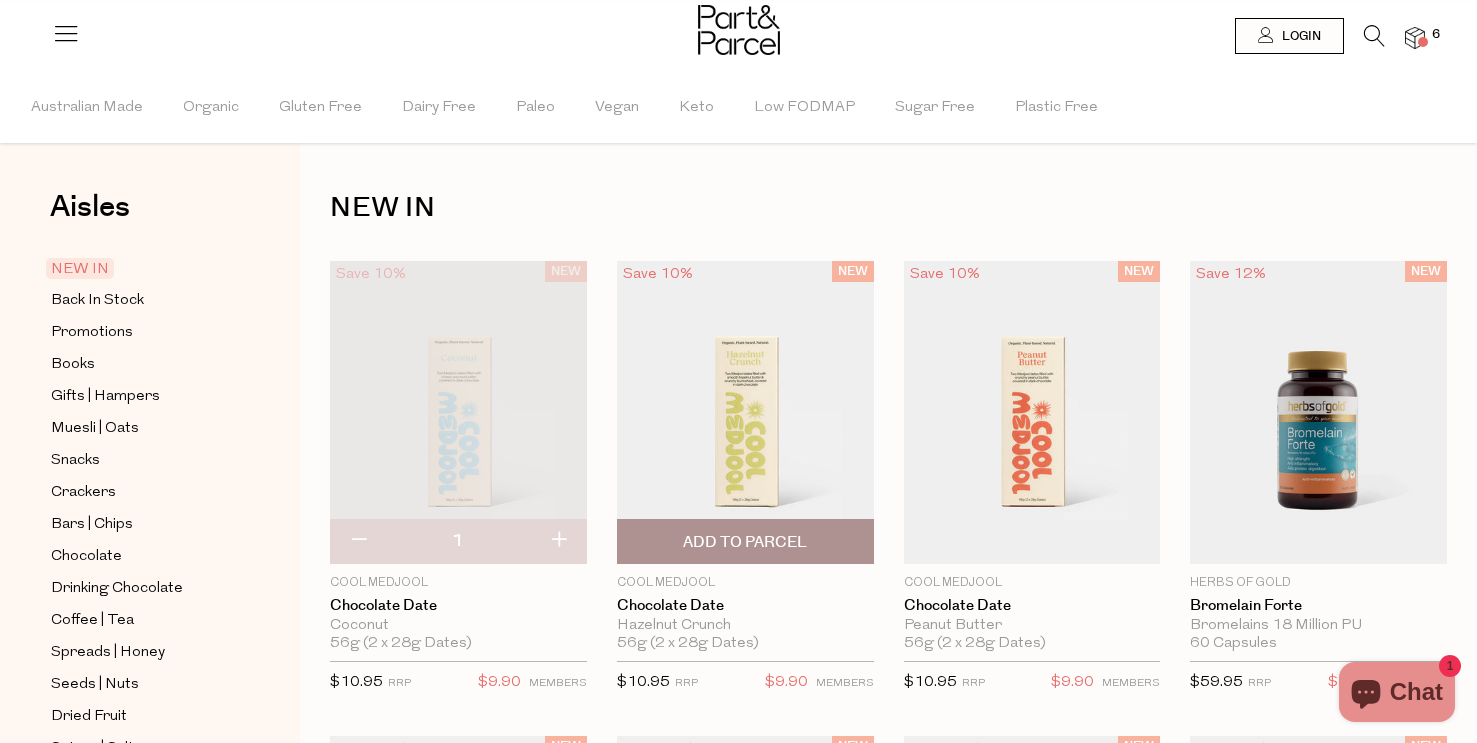 click on "Add To Parcel" at bounding box center (745, 541) 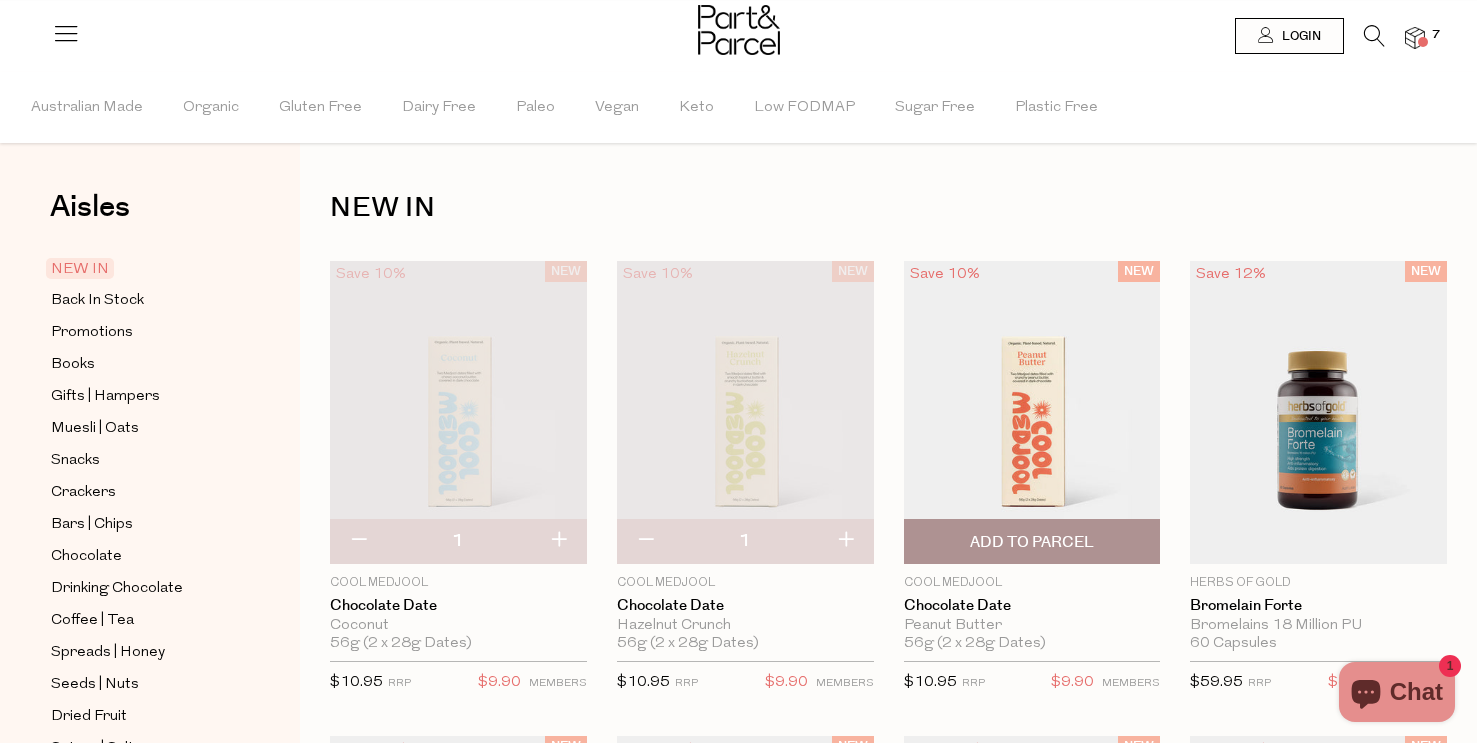 click on "Add To Parcel" at bounding box center [1032, 541] 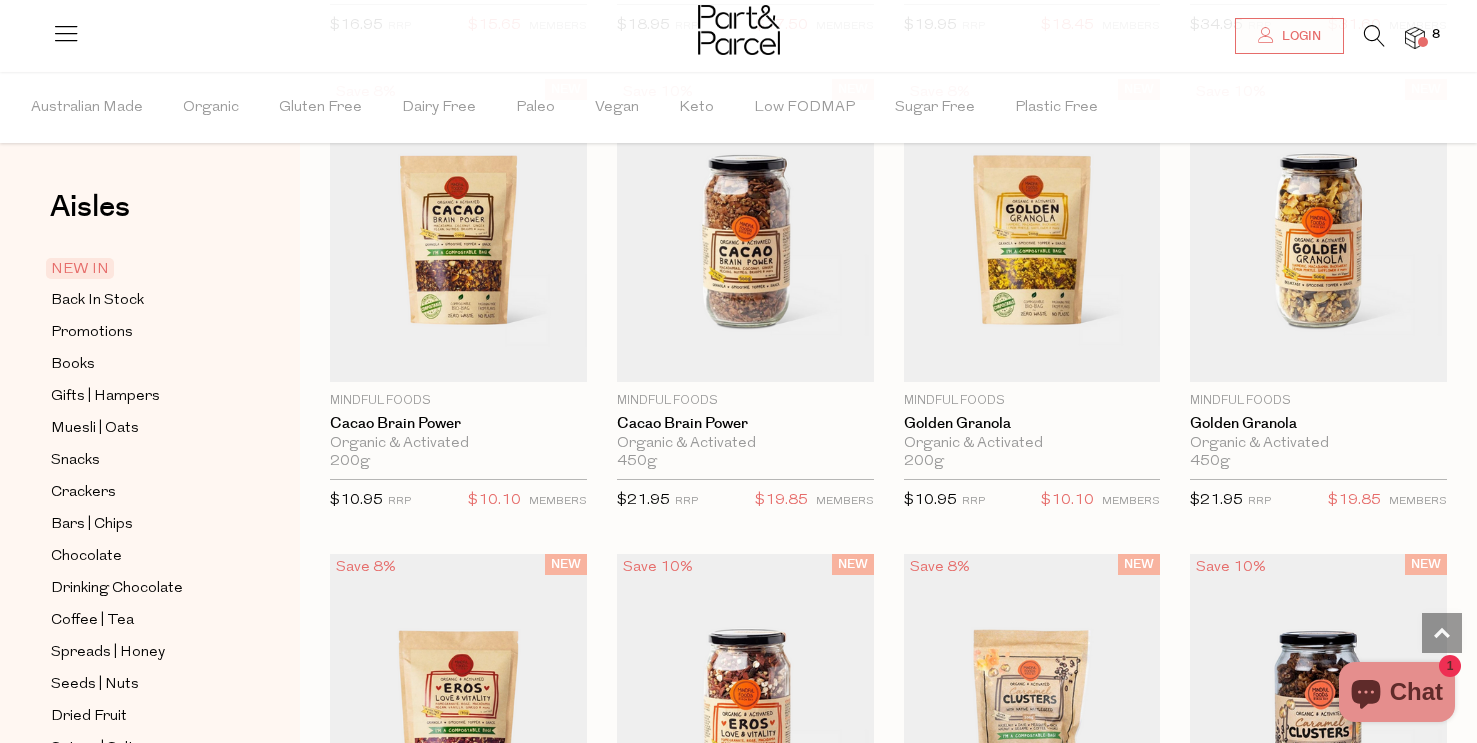scroll, scrollTop: 2047, scrollLeft: 0, axis: vertical 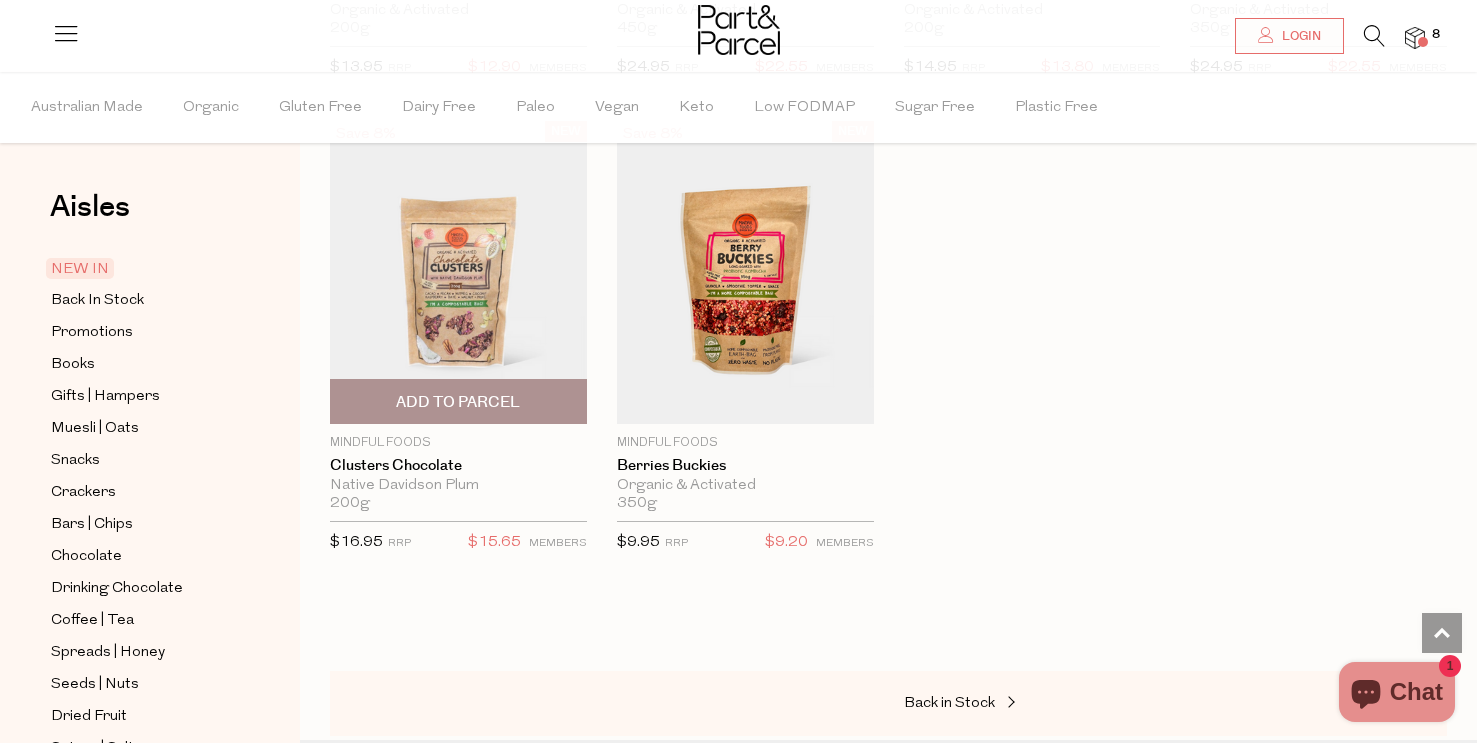 click at bounding box center (458, 271) 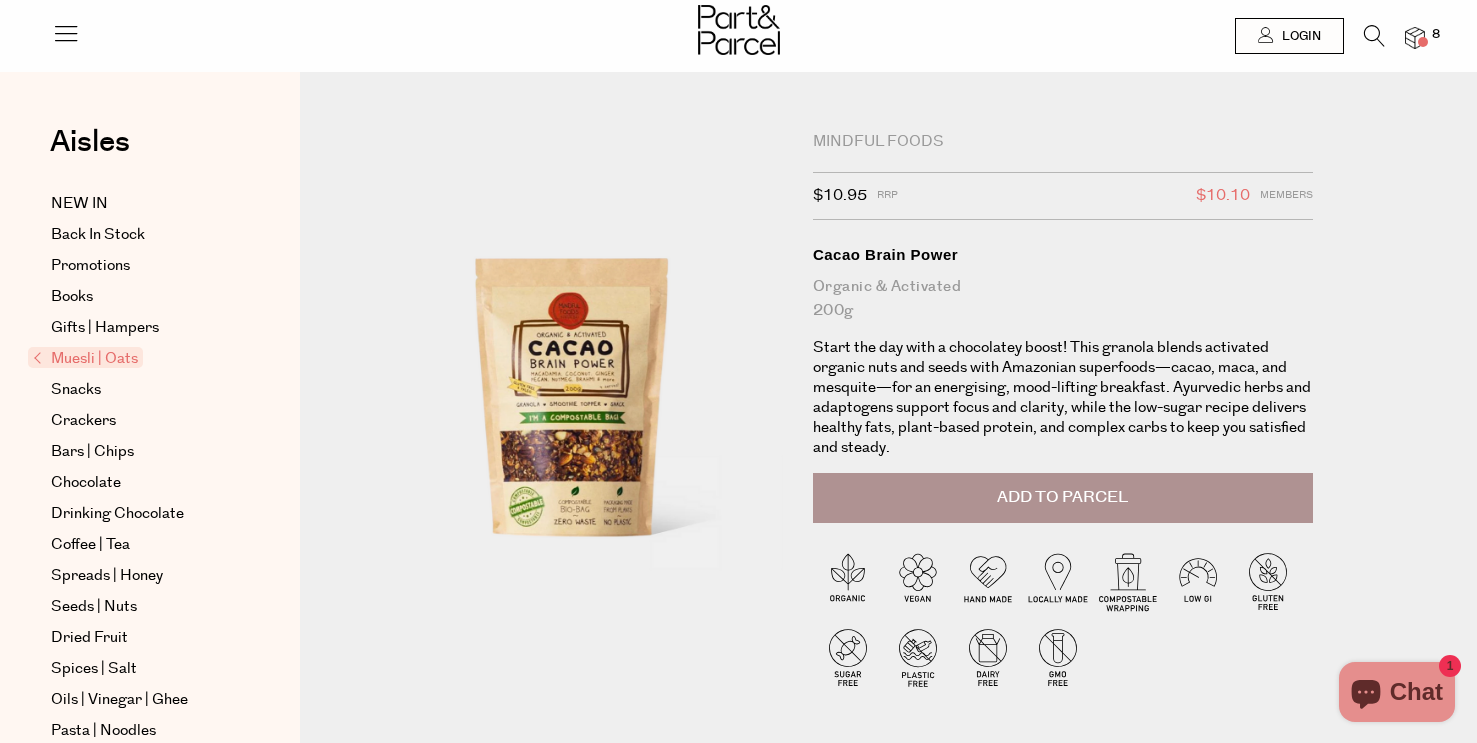 scroll, scrollTop: 363, scrollLeft: 0, axis: vertical 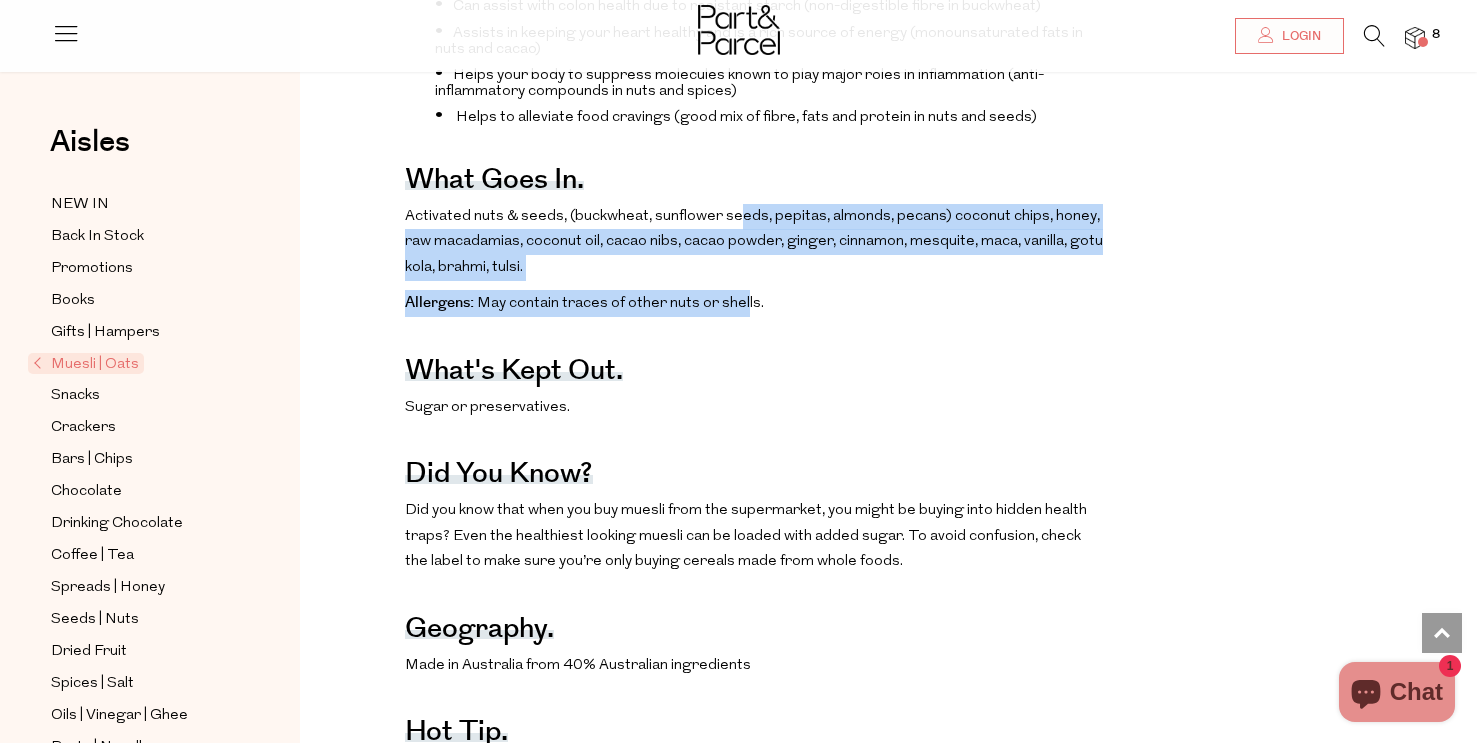 drag, startPoint x: 733, startPoint y: 207, endPoint x: 742, endPoint y: 305, distance: 98.4124 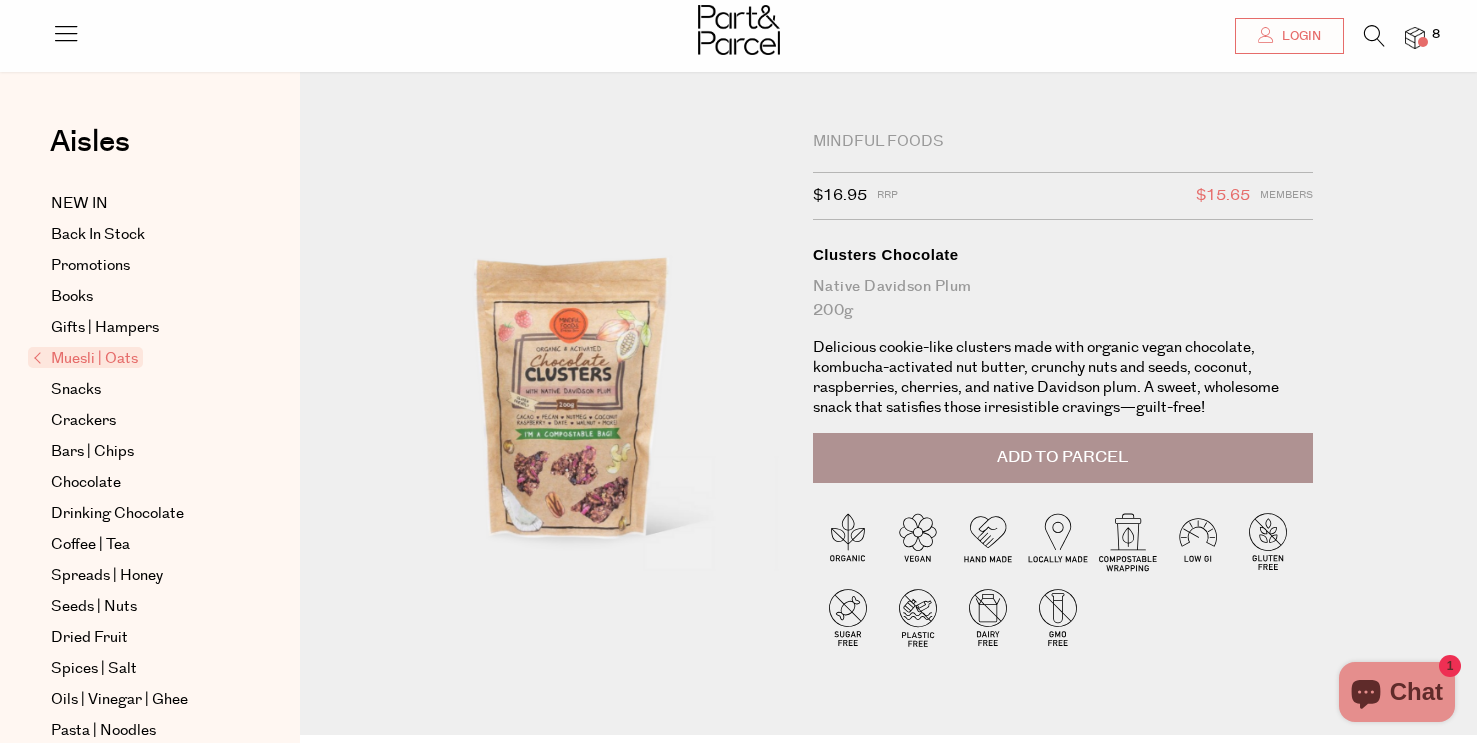 scroll, scrollTop: 557, scrollLeft: 0, axis: vertical 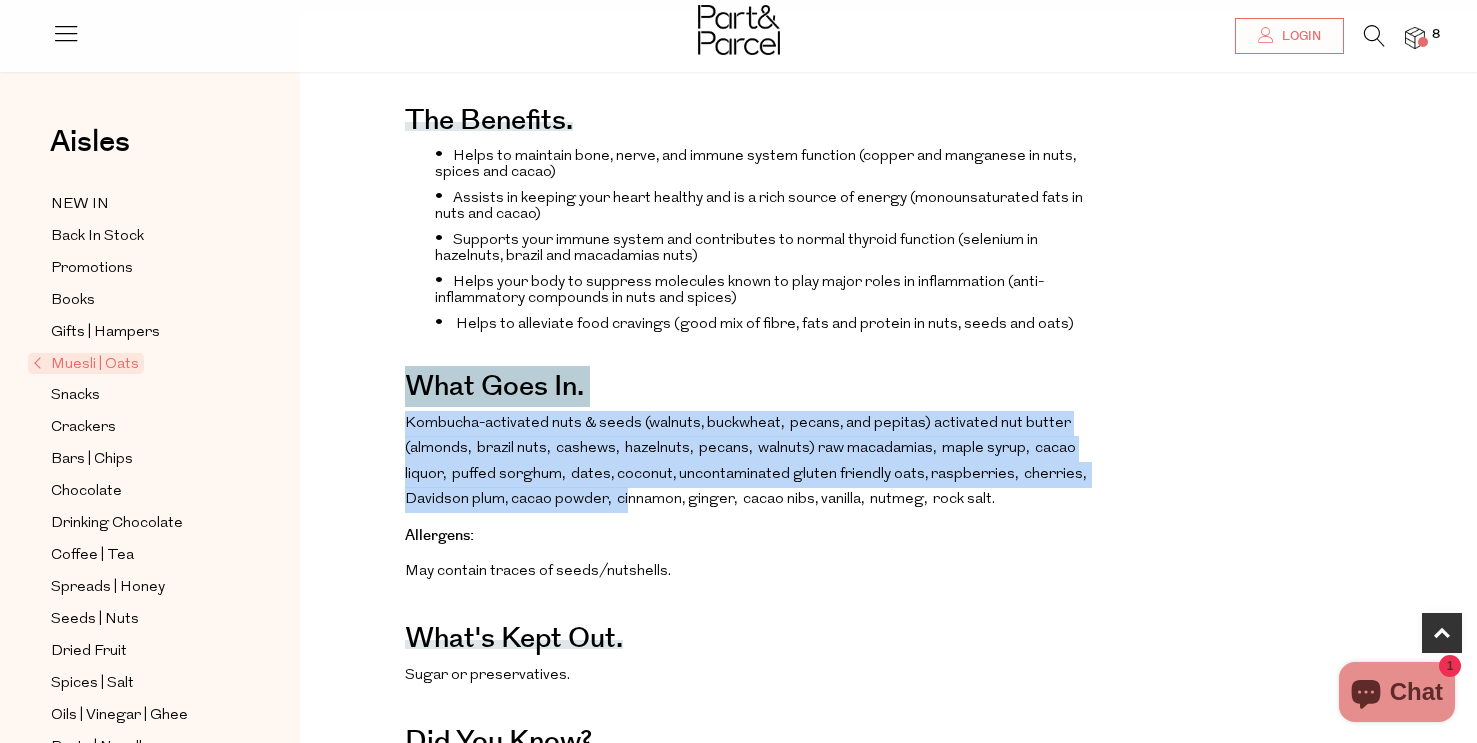 drag, startPoint x: 593, startPoint y: 378, endPoint x: 629, endPoint y: 505, distance: 132.00378 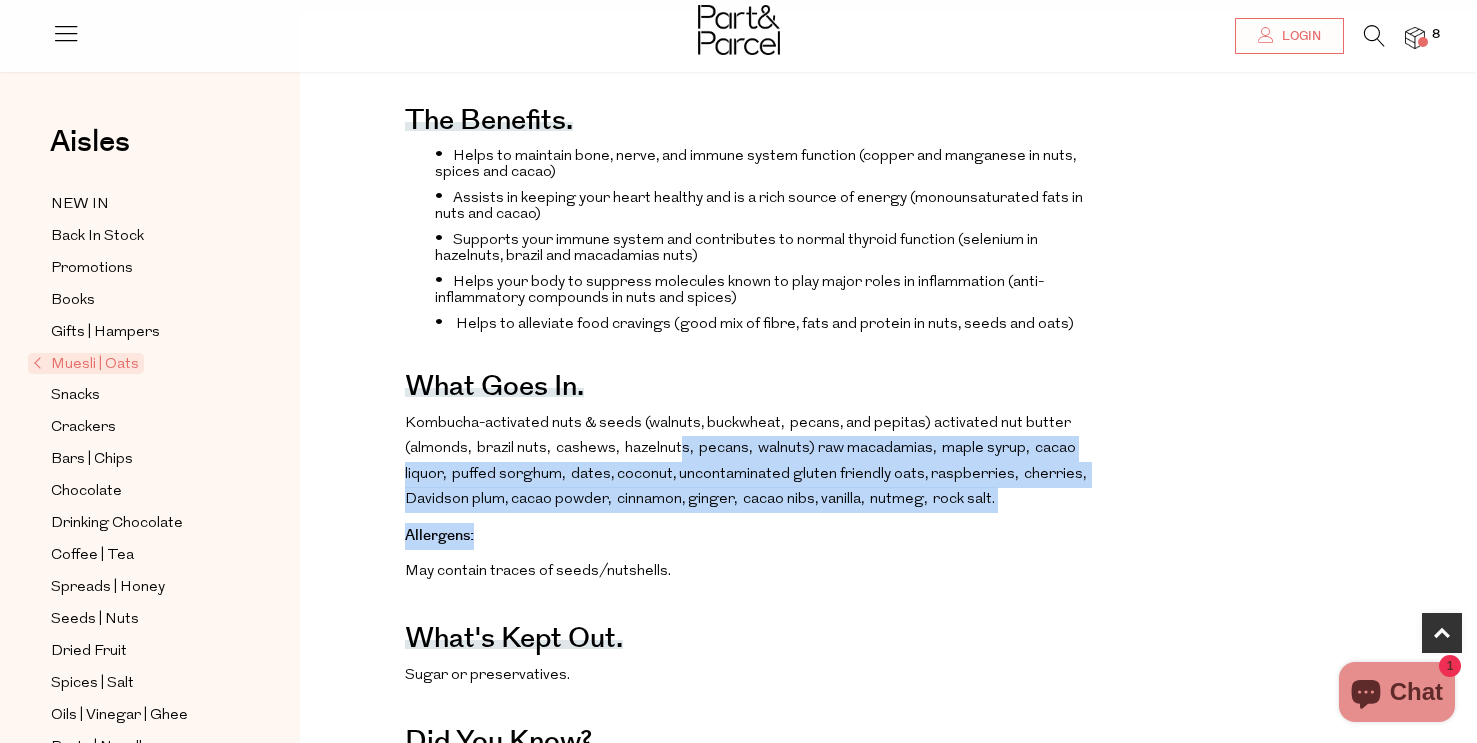 drag, startPoint x: 743, startPoint y: 522, endPoint x: 683, endPoint y: 435, distance: 105.68349 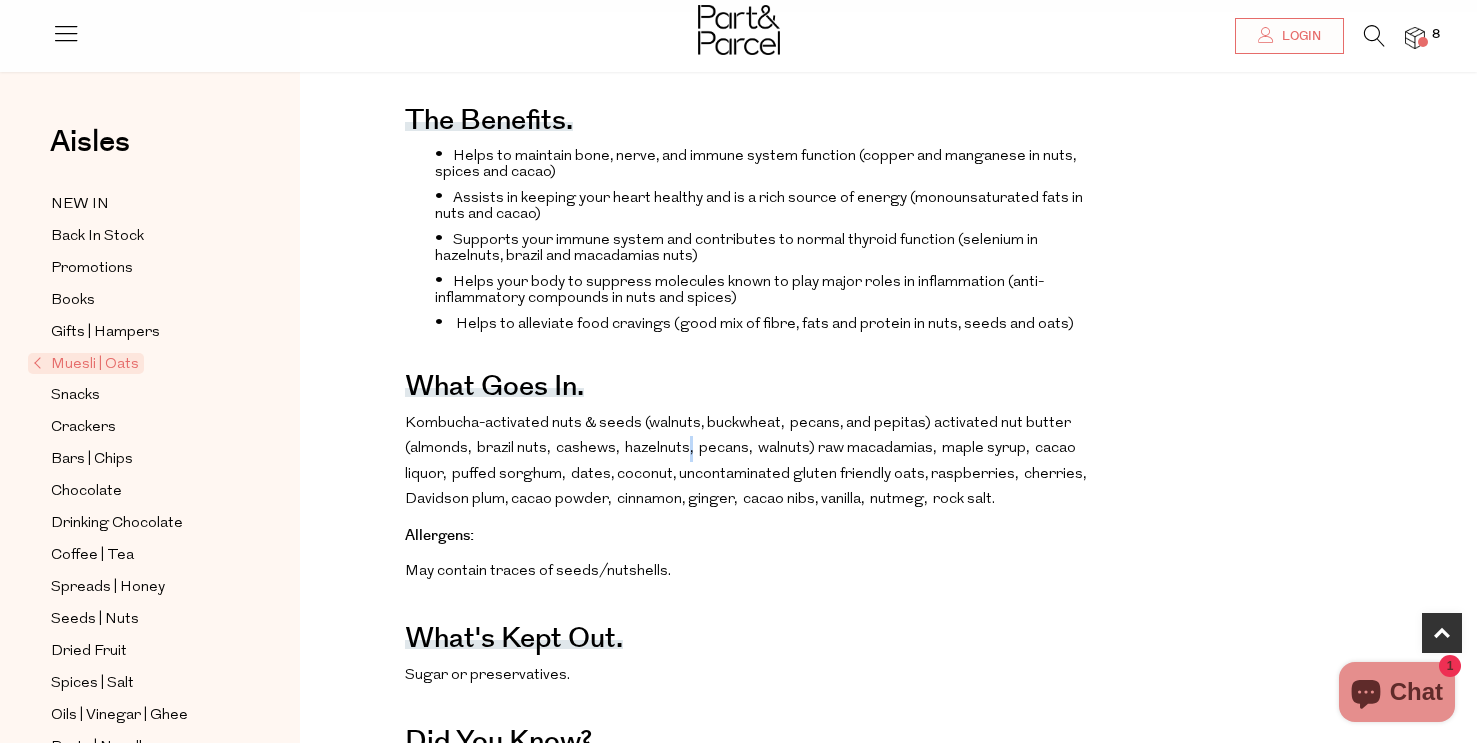 click on "Kombucha-activated nuts & seeds (walnuts, buckwheat,  pecans, and pepitas) activated nut butter (almonds,  brazil nuts,  cashews,  hazelnuts,  pecans,  walnuts) raw macadamias,  maple syrup,  cacao liquor,  puffed sorghum,  dates, coconut, uncontaminated gluten friendly oats, raspberries,  cherries,  Davidson plum, cacao powder,  cinnamon, ginger,  cacao nibs, vanilla,  nutmeg,  rock salt." at bounding box center [754, 462] 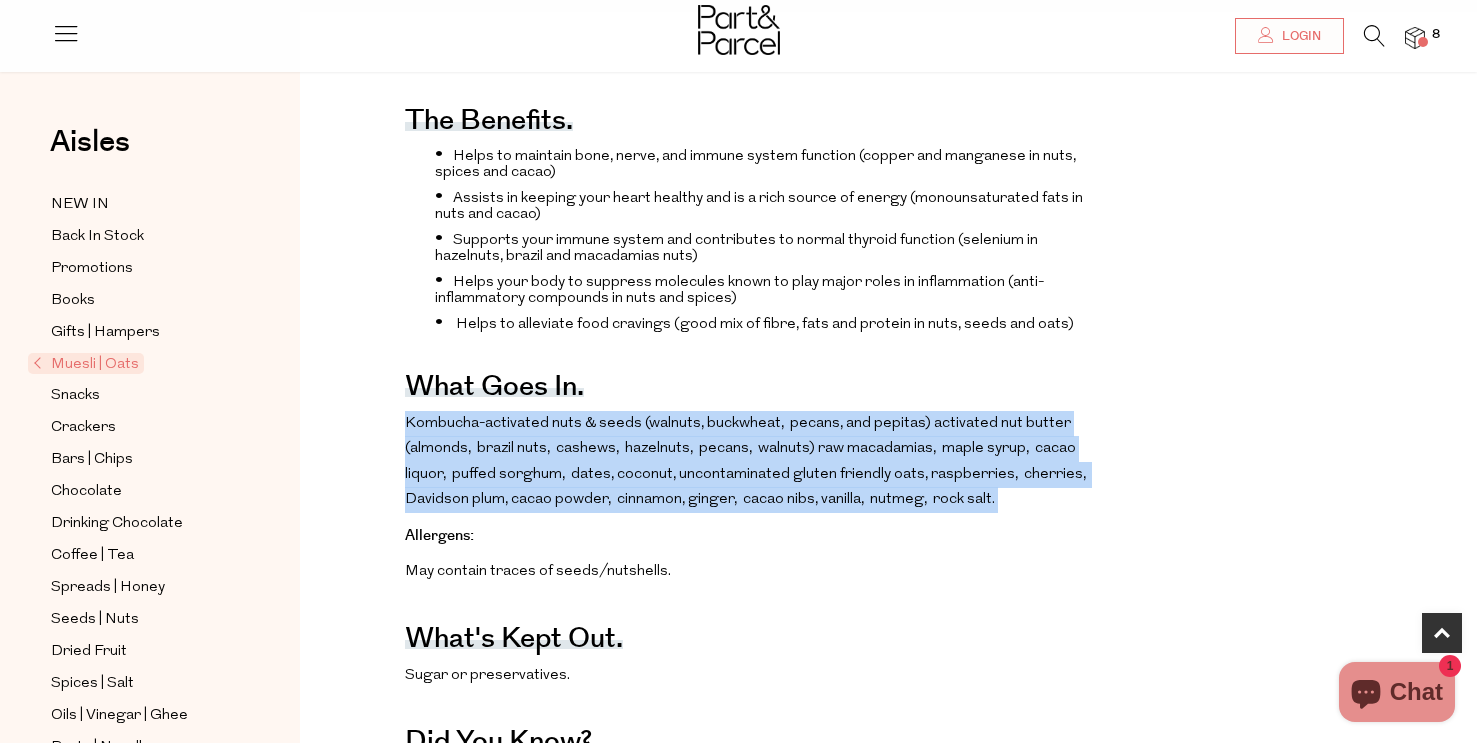 click on "Kombucha-activated nuts & seeds (walnuts, buckwheat,  pecans, and pepitas) activated nut butter (almonds,  brazil nuts,  cashews,  hazelnuts,  pecans,  walnuts) raw macadamias,  maple syrup,  cacao liquor,  puffed sorghum,  dates, coconut, uncontaminated gluten friendly oats, raspberries,  cherries,  Davidson plum, cacao powder,  cinnamon, ginger,  cacao nibs, vanilla,  nutmeg,  rock salt." at bounding box center [754, 462] 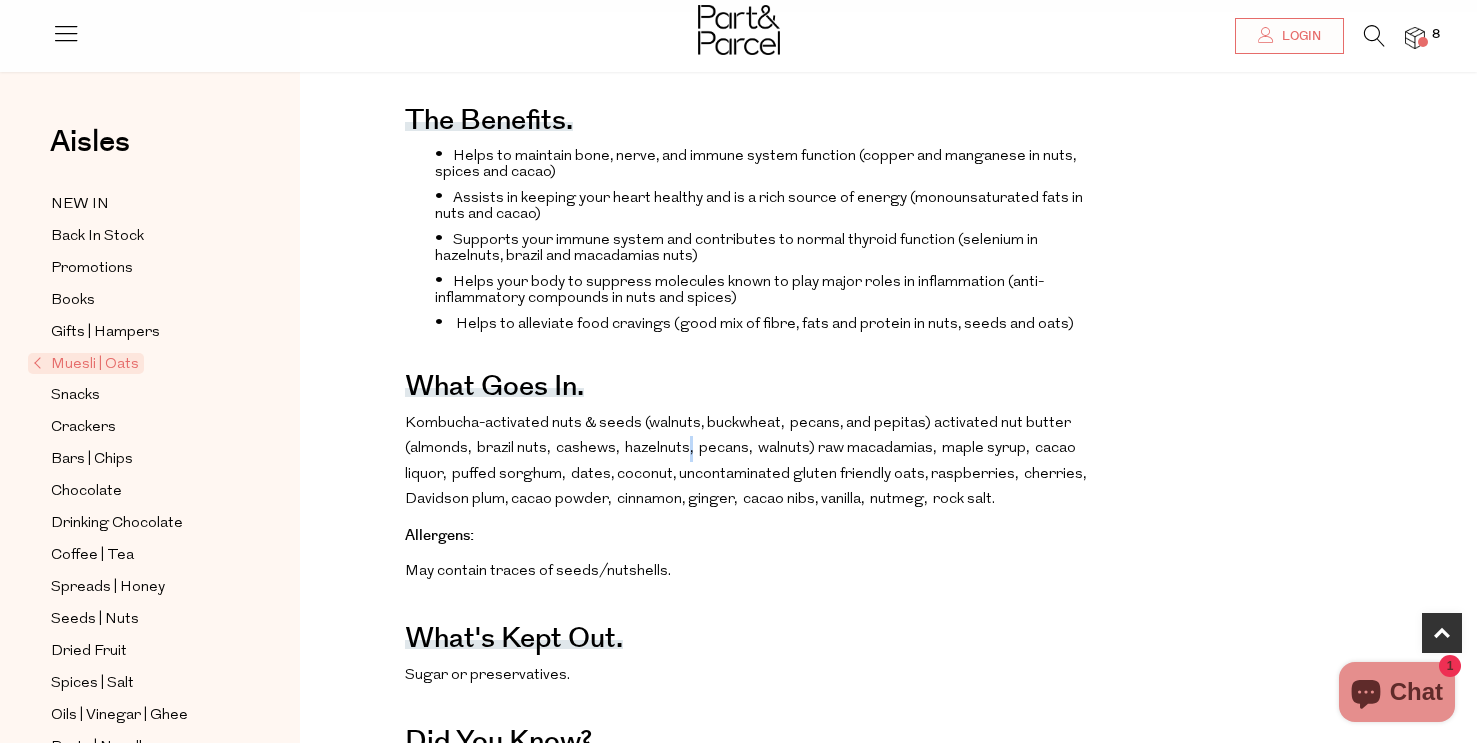 click on "Kombucha-activated nuts & seeds (walnuts, buckwheat,  pecans, and pepitas) activated nut butter (almonds,  brazil nuts,  cashews,  hazelnuts,  pecans,  walnuts) raw macadamias,  maple syrup,  cacao liquor,  puffed sorghum,  dates, coconut, uncontaminated gluten friendly oats, raspberries,  cherries,  Davidson plum, cacao powder,  cinnamon, ginger,  cacao nibs, vanilla,  nutmeg,  rock salt." at bounding box center (754, 462) 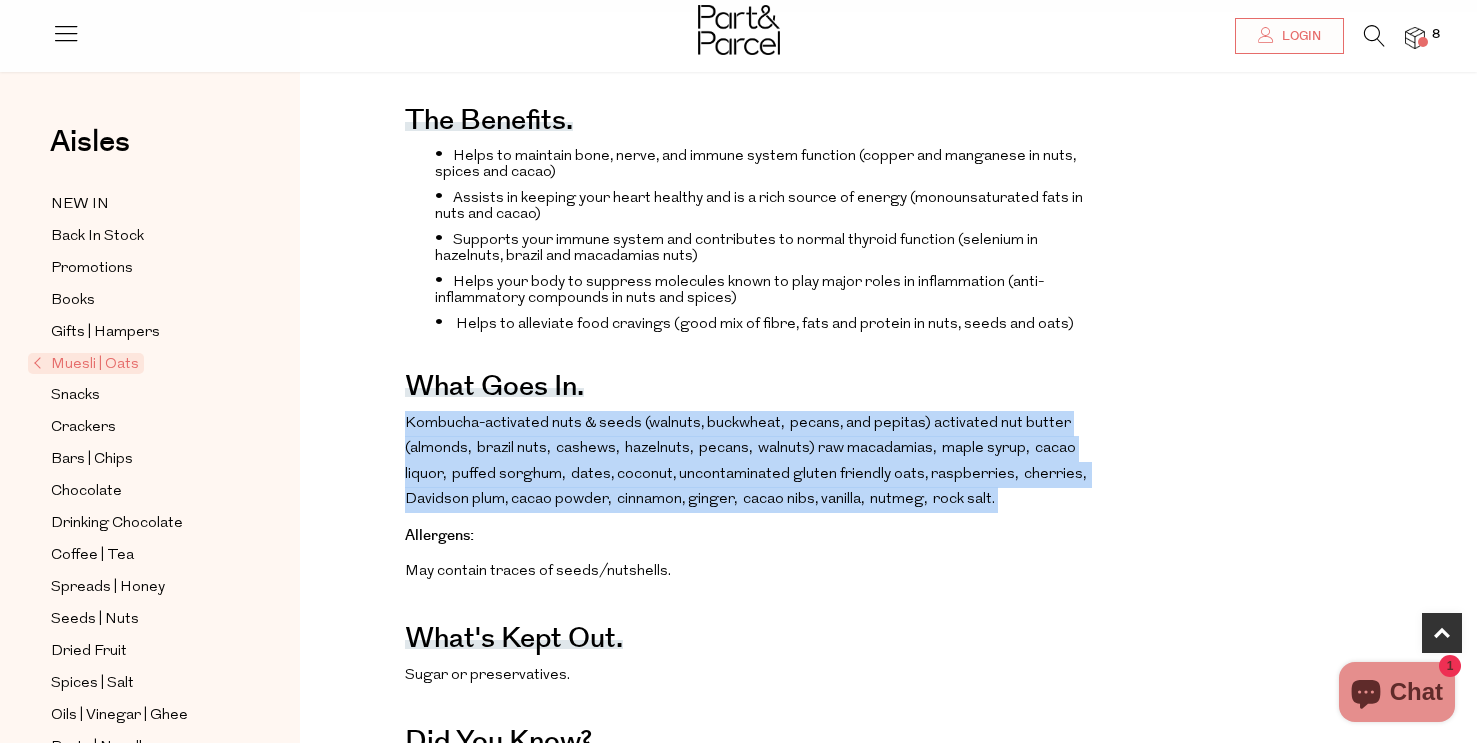 click on "Kombucha-activated nuts & seeds (walnuts, buckwheat,  pecans, and pepitas) activated nut butter (almonds,  brazil nuts,  cashews,  hazelnuts,  pecans,  walnuts) raw macadamias,  maple syrup,  cacao liquor,  puffed sorghum,  dates, coconut, uncontaminated gluten friendly oats, raspberries,  cherries,  Davidson plum, cacao powder,  cinnamon, ginger,  cacao nibs, vanilla,  nutmeg,  rock salt." at bounding box center (754, 462) 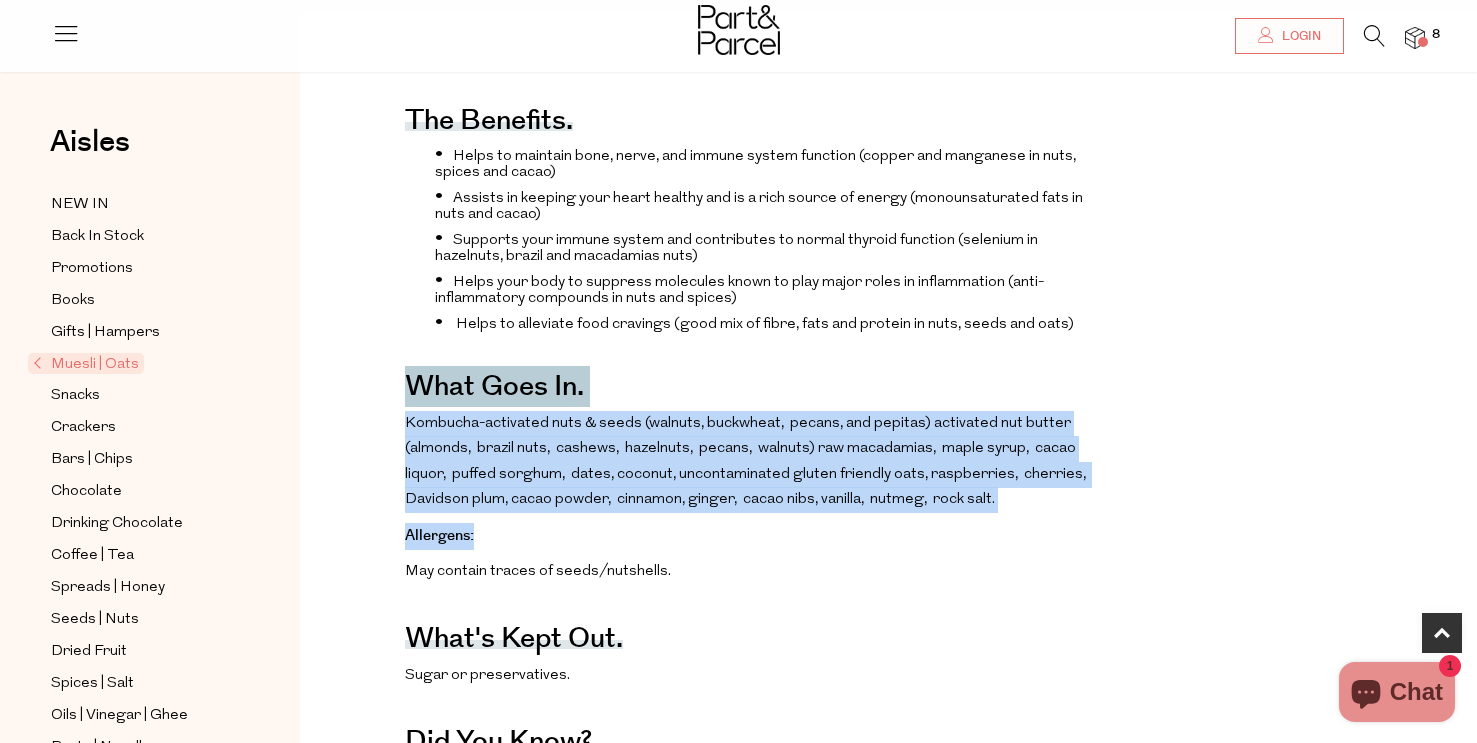 drag, startPoint x: 659, startPoint y: 370, endPoint x: 707, endPoint y: 550, distance: 186.2901 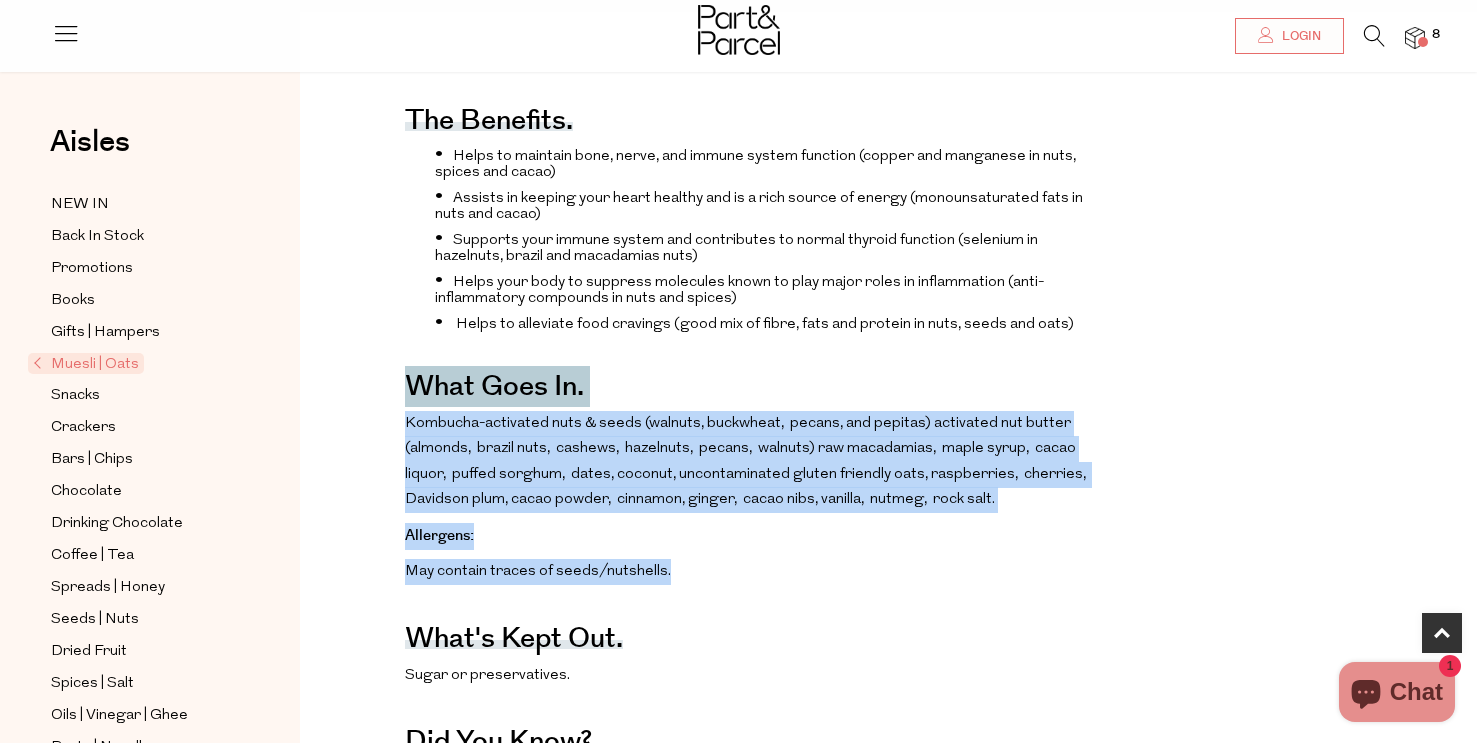 click on "The benefits.
Helps to maintain bone, nerve, and immune system function (copper and manganese in nuts, spices and cacao)
Assists in keeping your heart healthy and is a rich source of energy (monounsaturated fats in nuts and cacao)
Supports your immune system and contributes to normal thyroid function (selenium in hazelnuts, brazil and     macadamias nuts )
Helps your body to suppress molecules known to play major roles in inflammation (anti-inflammatory compounds in nuts and spices)
Helps to alleviate food cravings (good mix of fibre, fats and protein in nuts, seeds and oats)
What goes in.
Allergens:
May contain traces of seeds/nutshells.
What's kept out.
Sugar or preservatives.
Did you know?
Geography.
Made in [COUNTRY] from at least 50% [COUNTRY] ingredients.
Hot tip.
Crush a few clusters over coconut yoghurt or smoothie bowls for a crunchy, chocolatey topping with a fruity twist!
Nutritional Information." at bounding box center (754, 594) 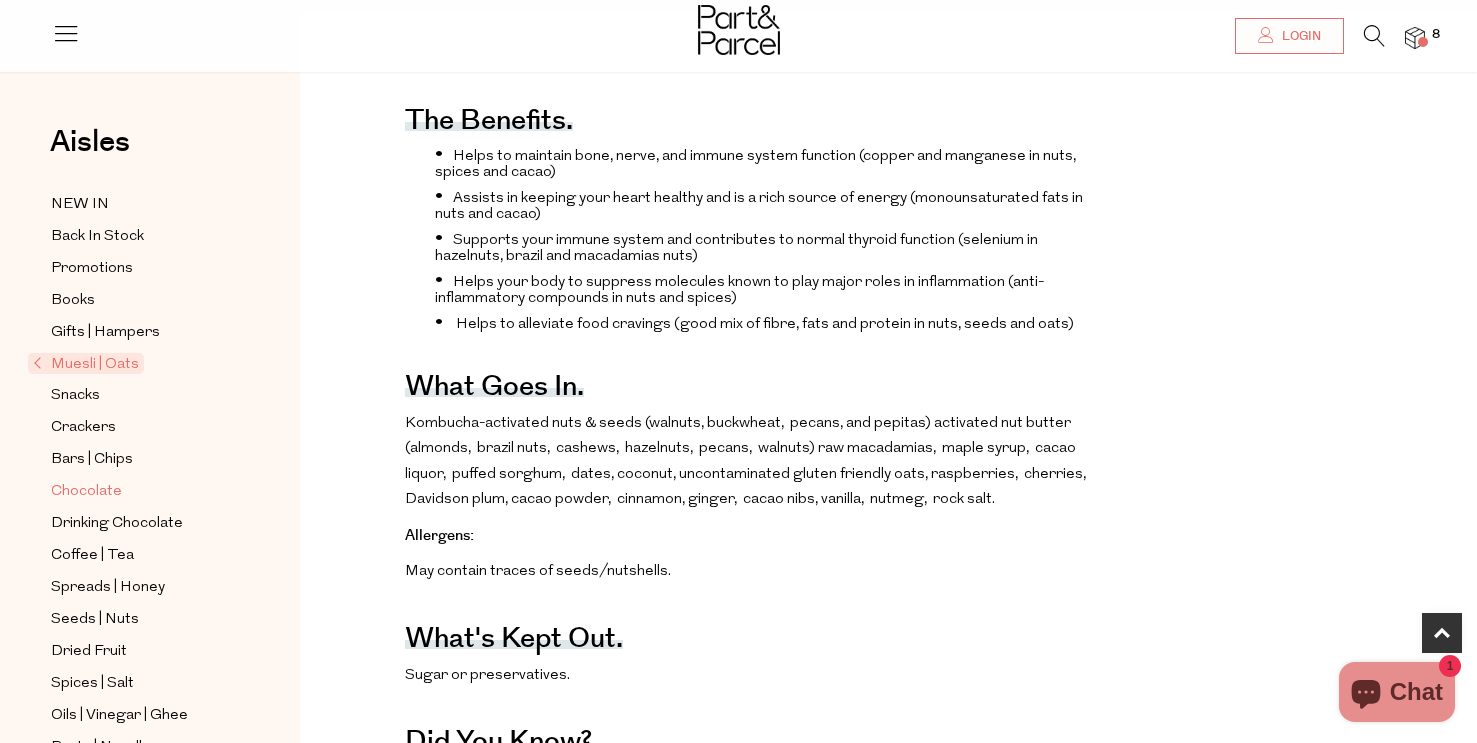 click on "Chocolate" at bounding box center [86, 492] 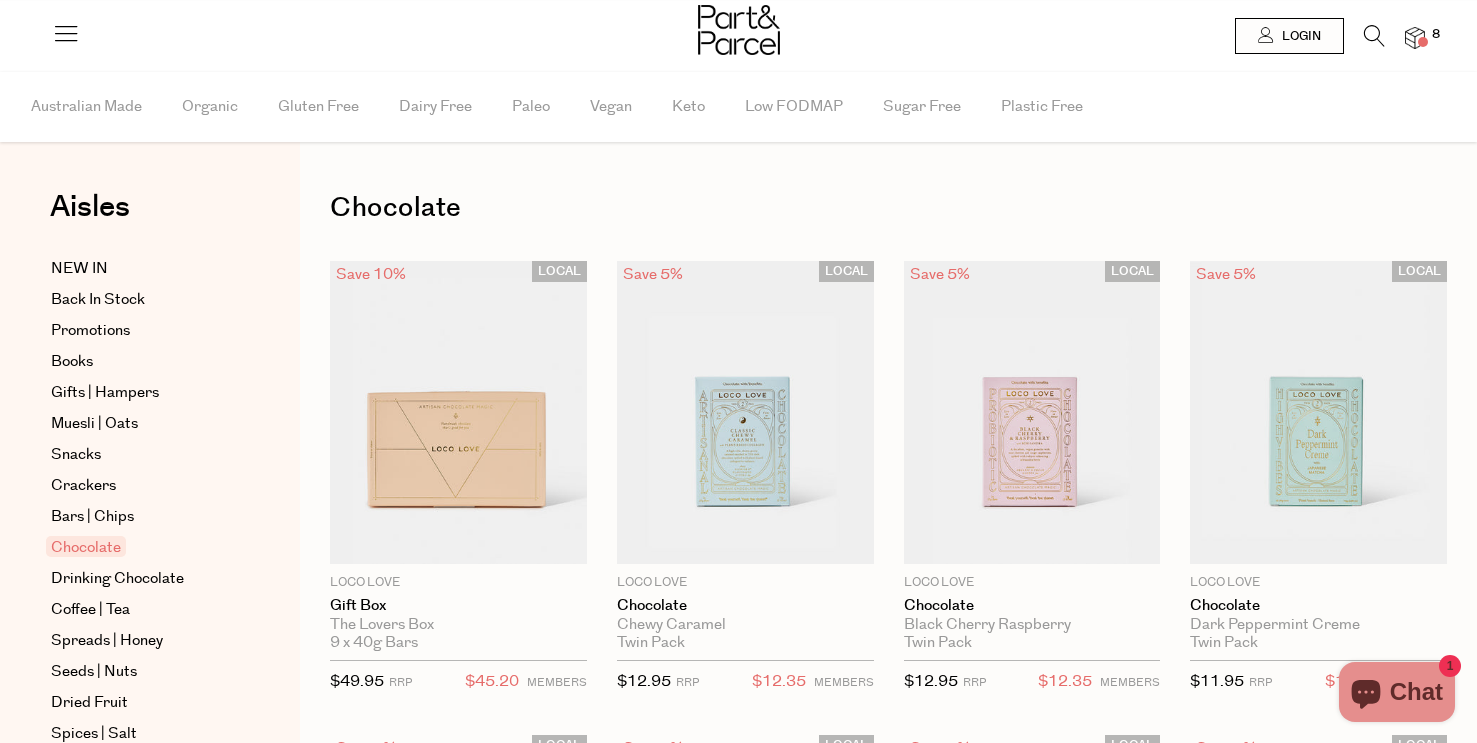 scroll, scrollTop: 0, scrollLeft: 0, axis: both 